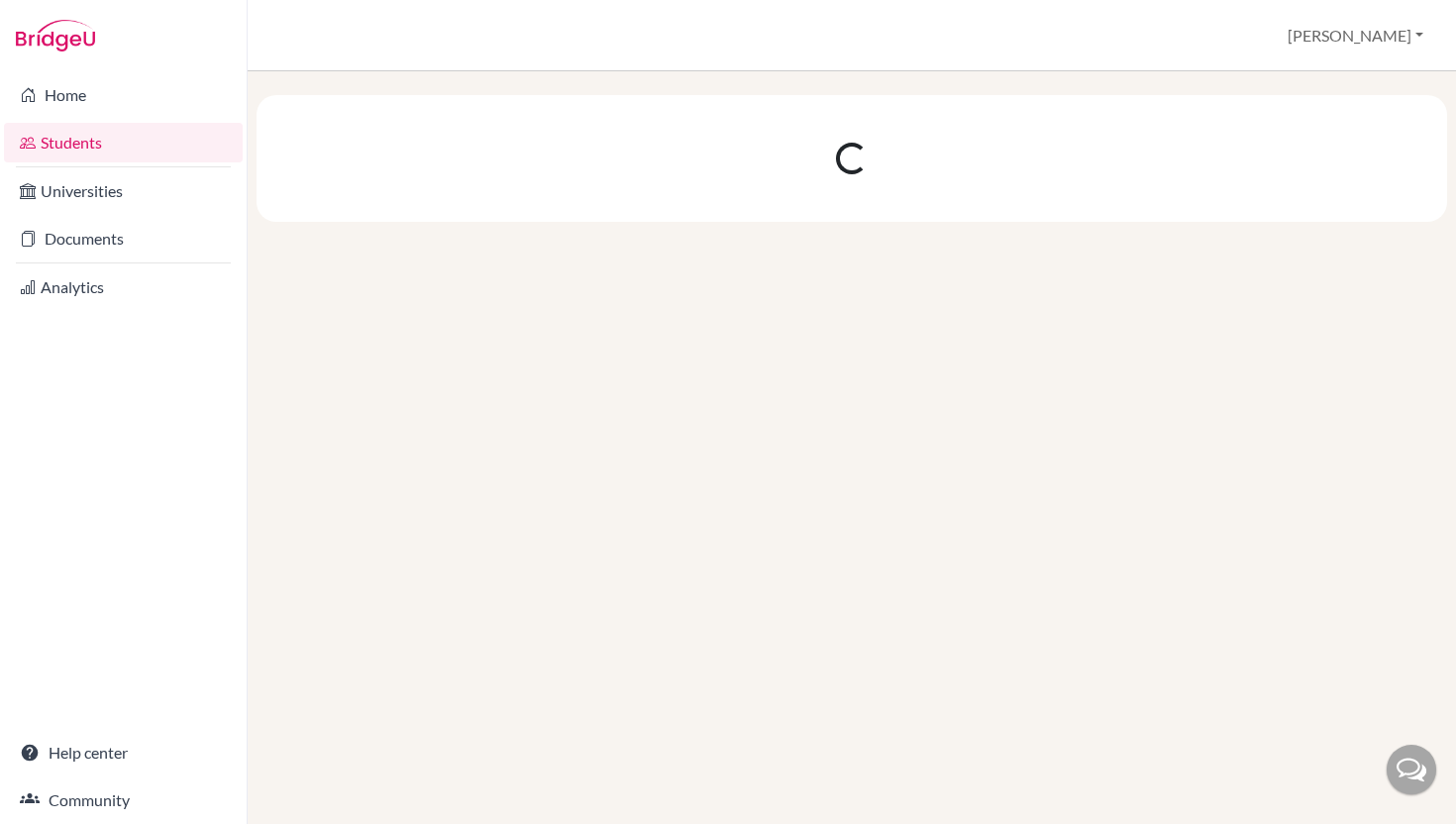 scroll, scrollTop: 0, scrollLeft: 0, axis: both 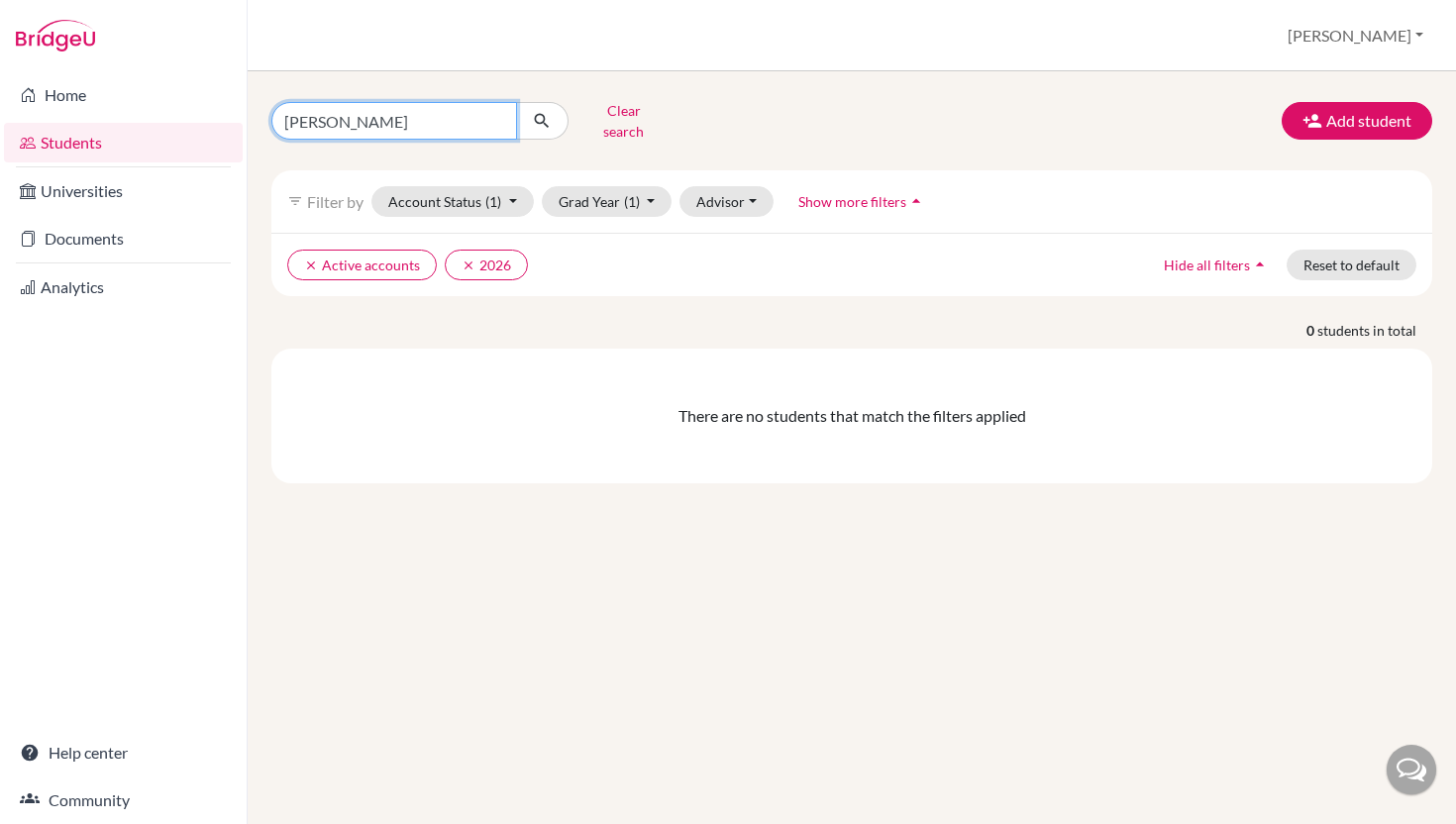 drag, startPoint x: 408, startPoint y: 116, endPoint x: 283, endPoint y: 113, distance: 125.035995 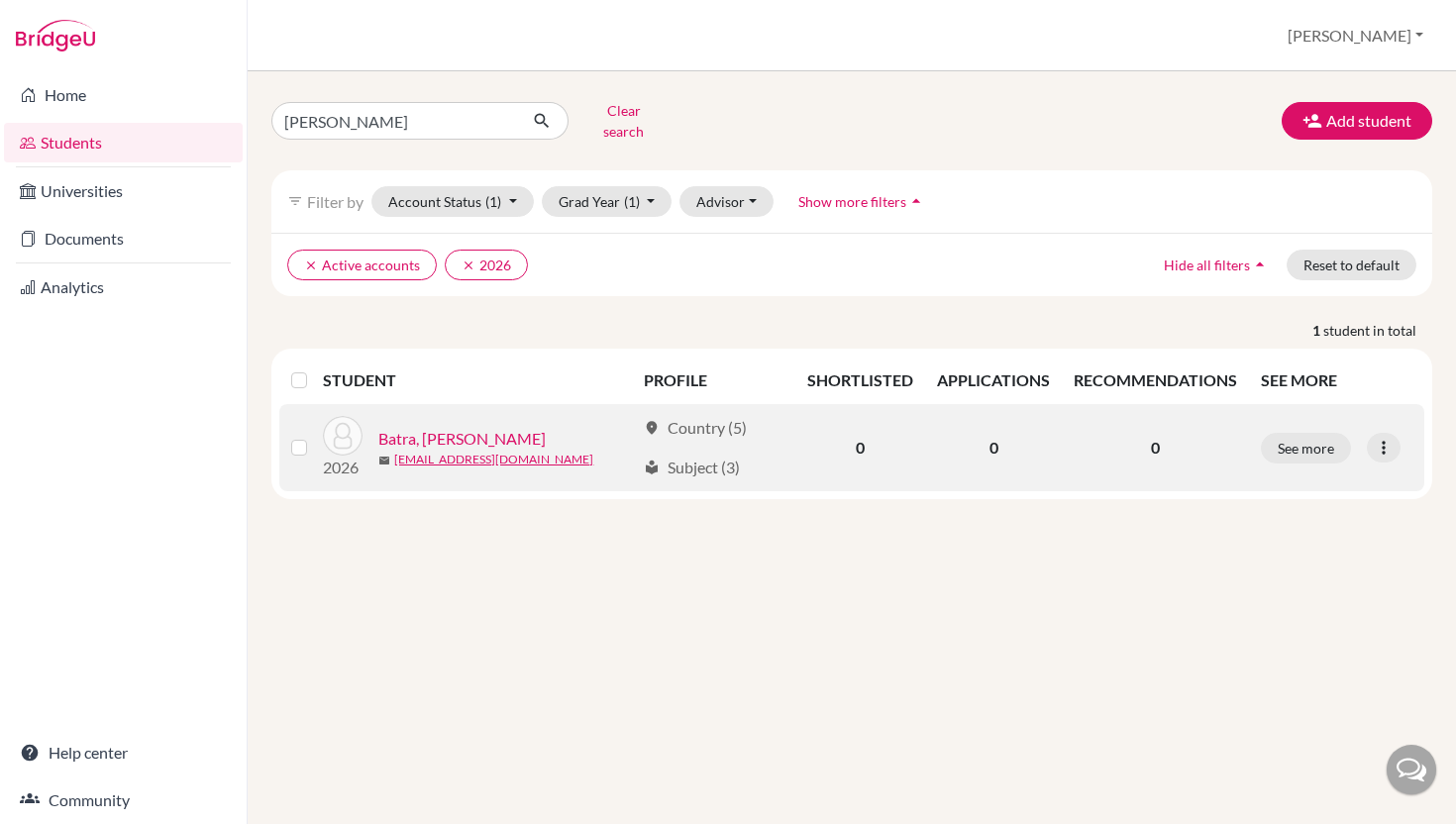click on "Batra, [PERSON_NAME]" at bounding box center (462, 439) 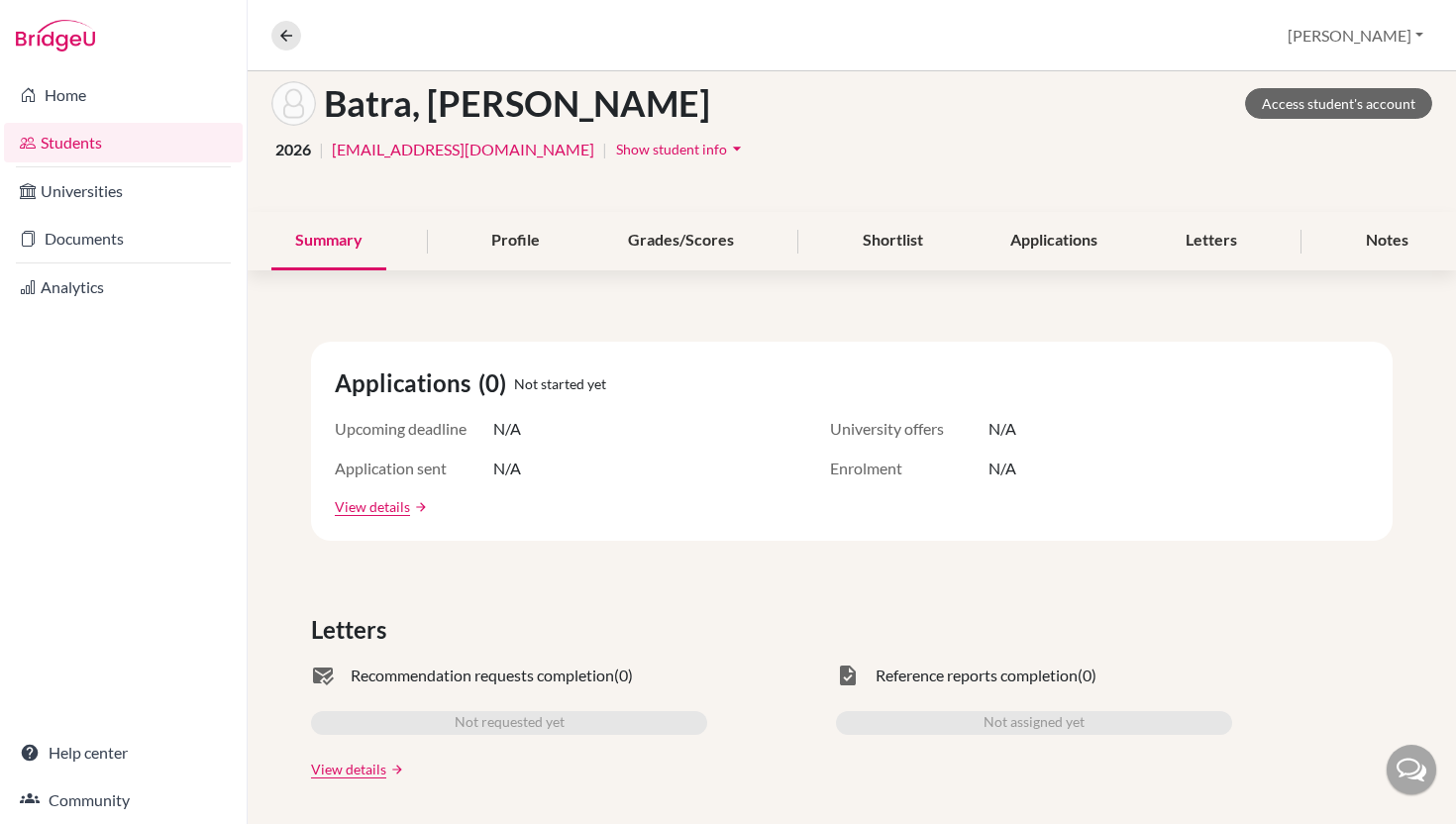 scroll, scrollTop: 0, scrollLeft: 0, axis: both 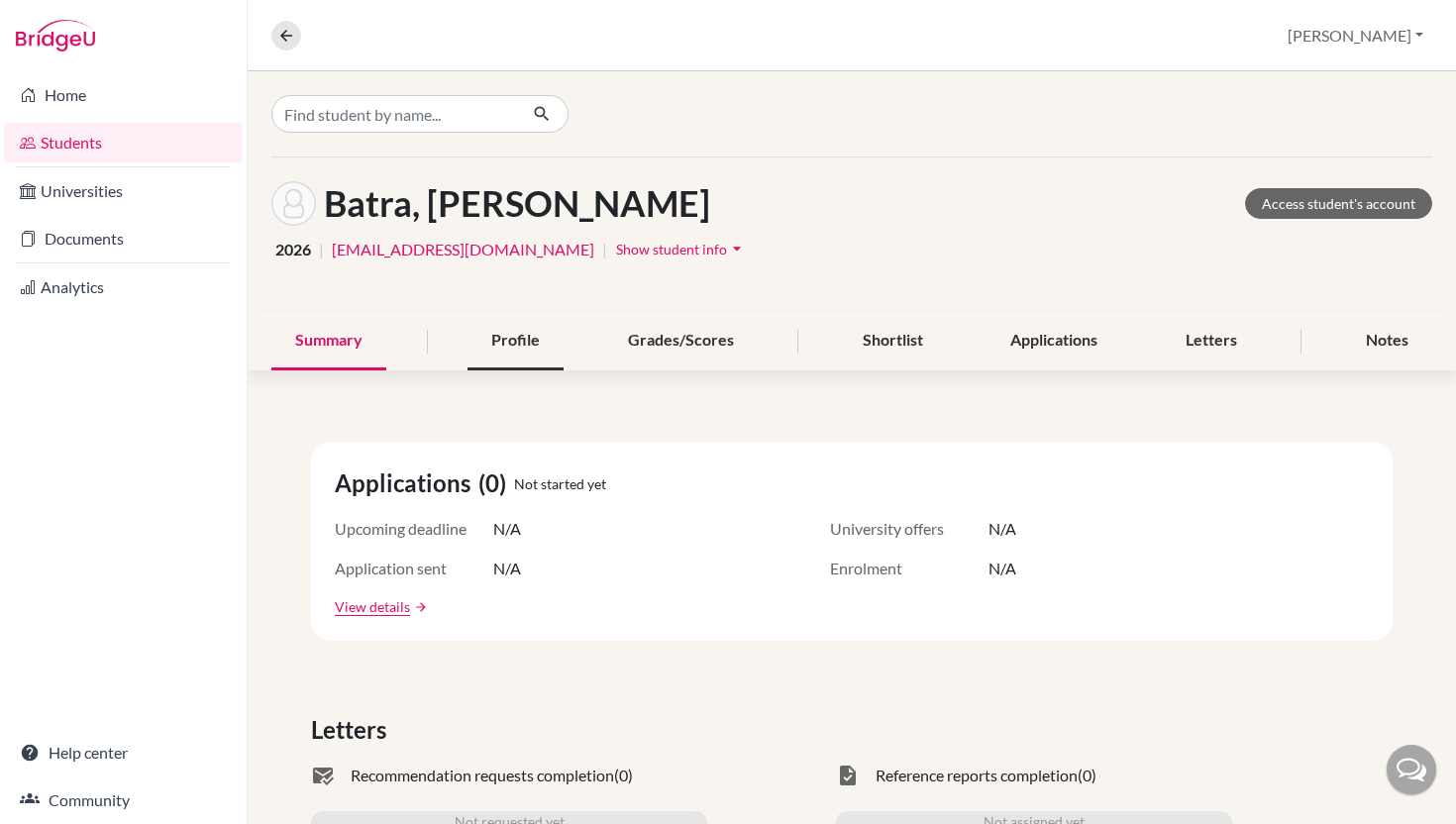 click on "Profile" at bounding box center (515, 341) 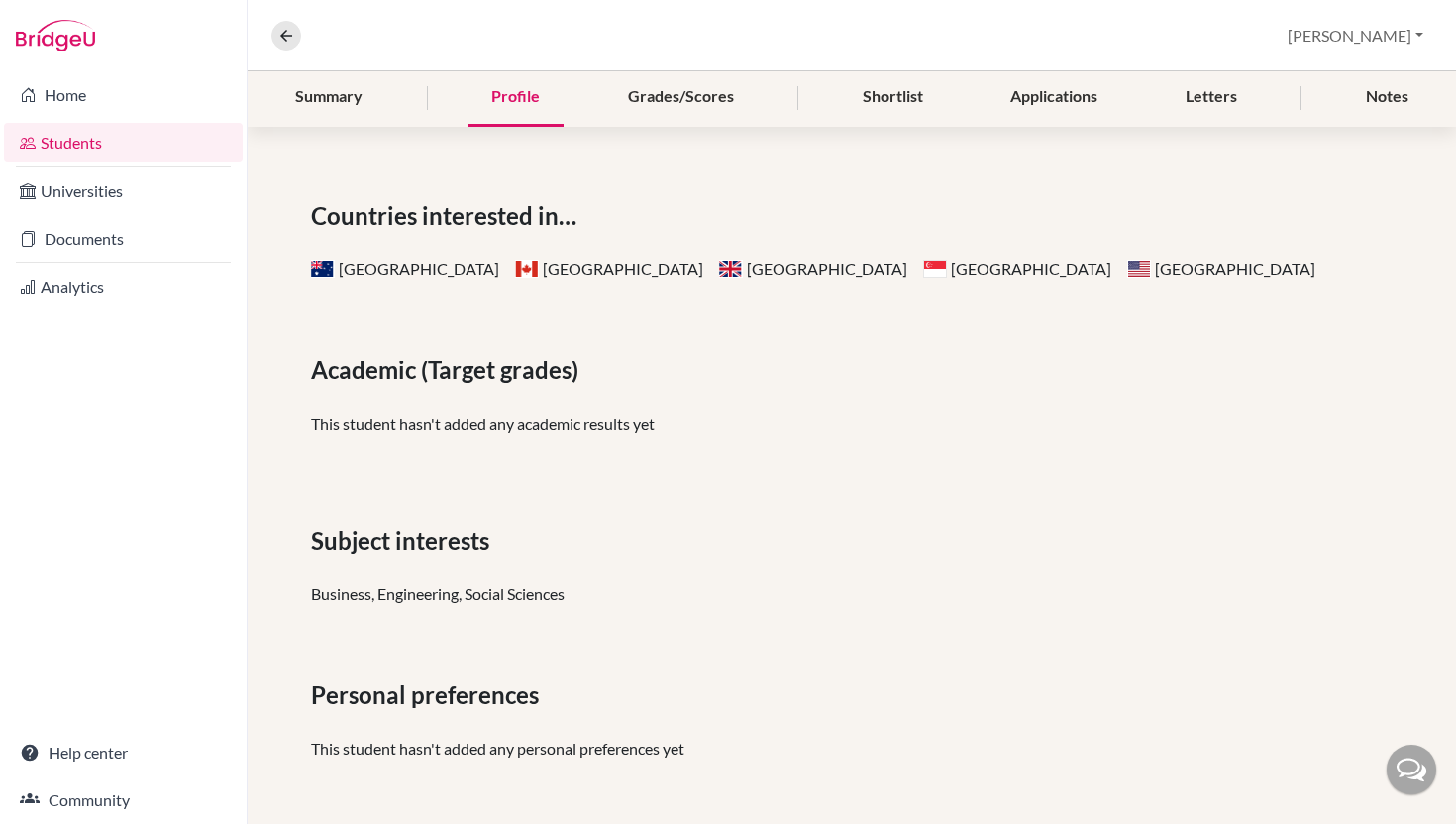 scroll, scrollTop: 0, scrollLeft: 0, axis: both 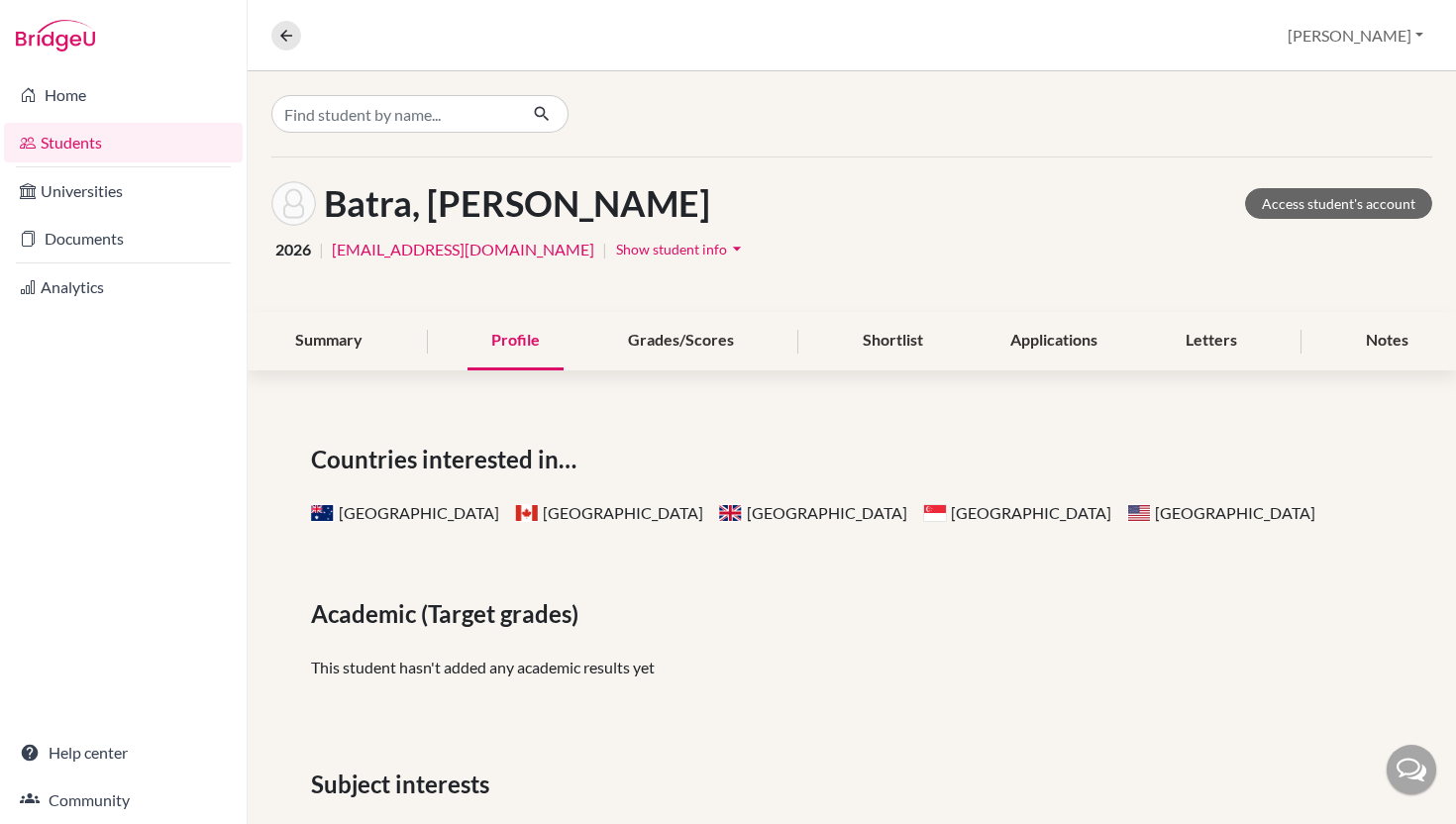 click on "Academic (Target grades) This student hasn't added any academic results yet" at bounding box center (852, 646) 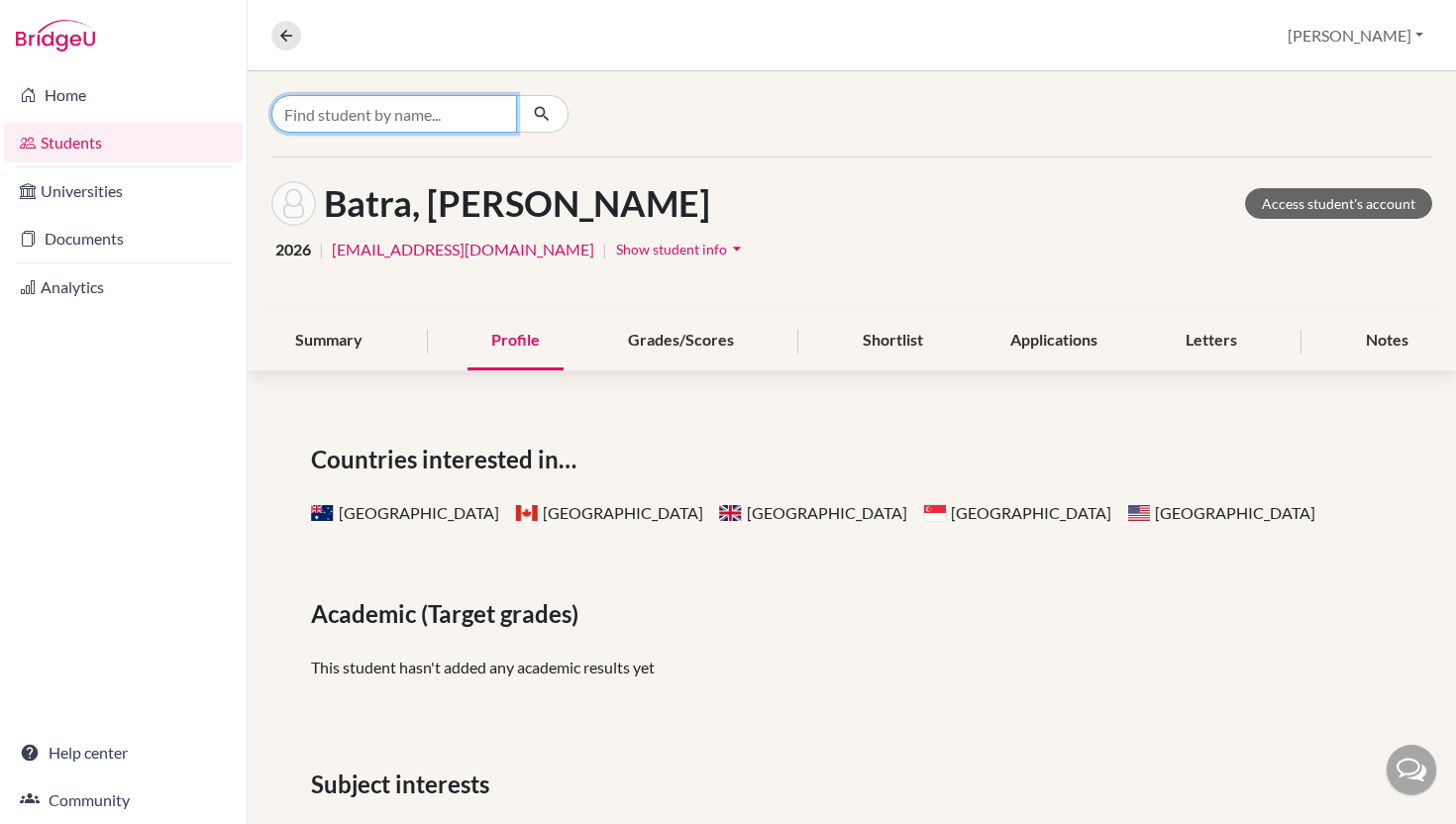 click at bounding box center (394, 114) 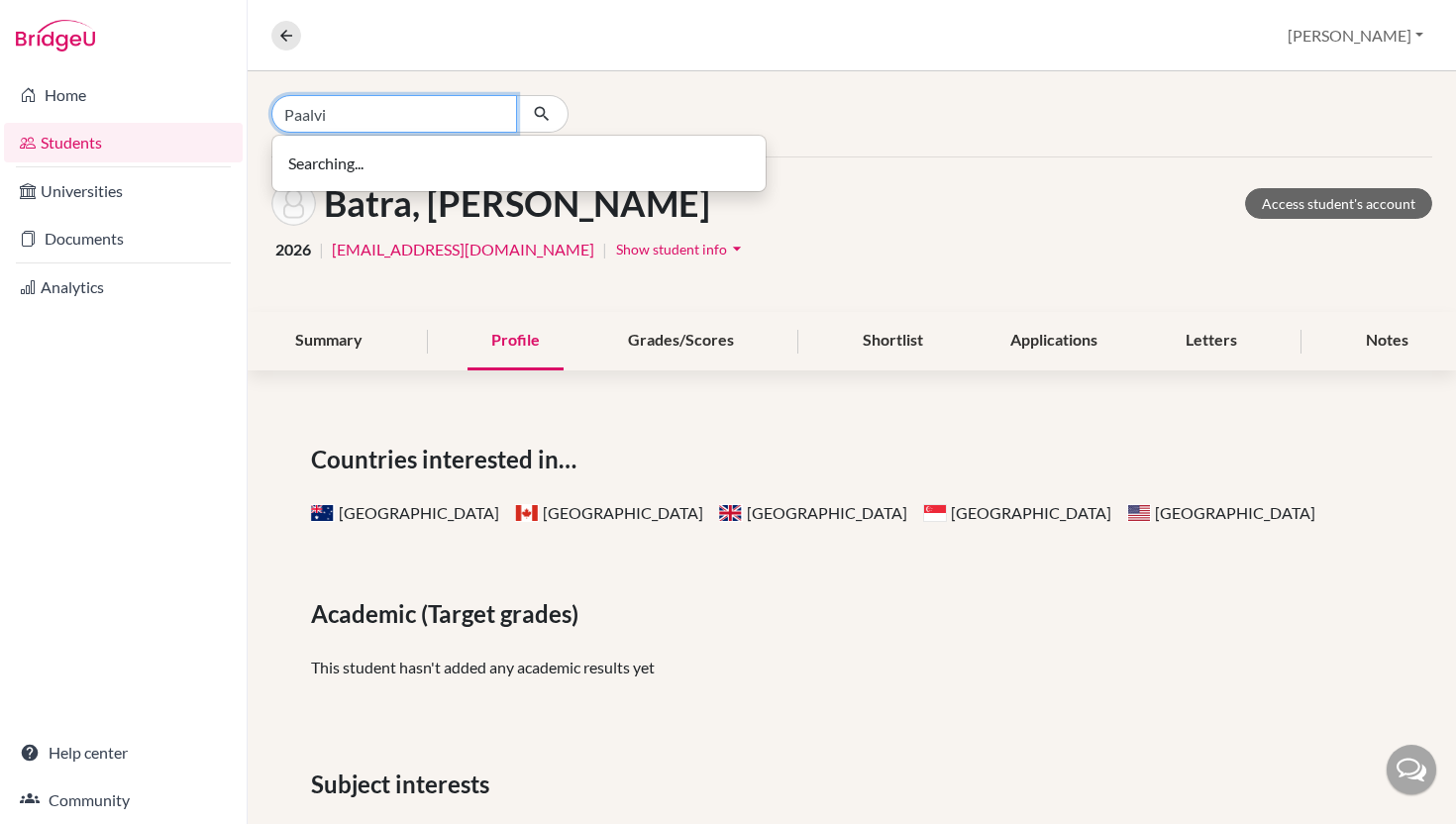 type on "Paalvi" 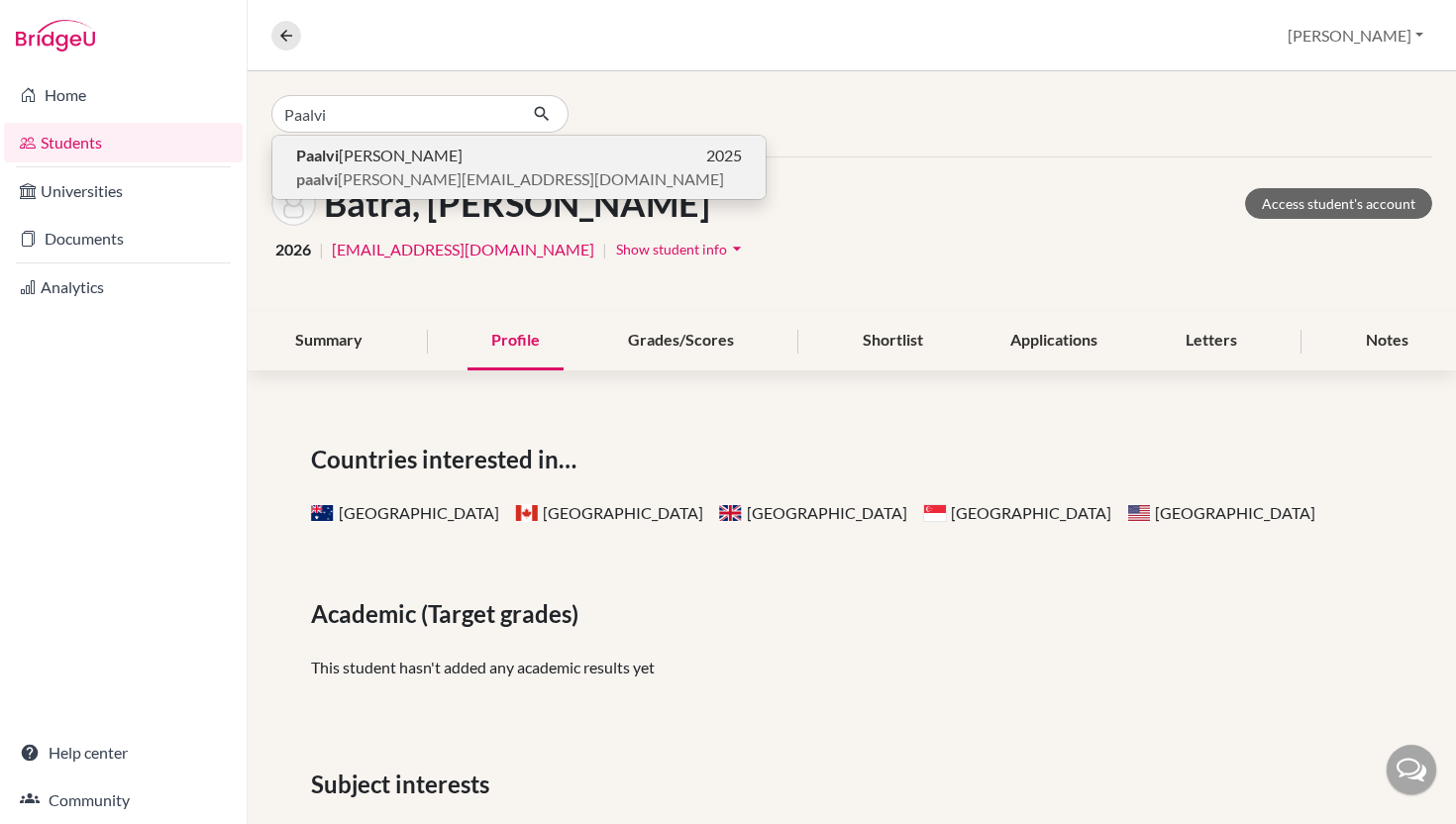 click on "Paalvi  Tadwalkar" at bounding box center [379, 155] 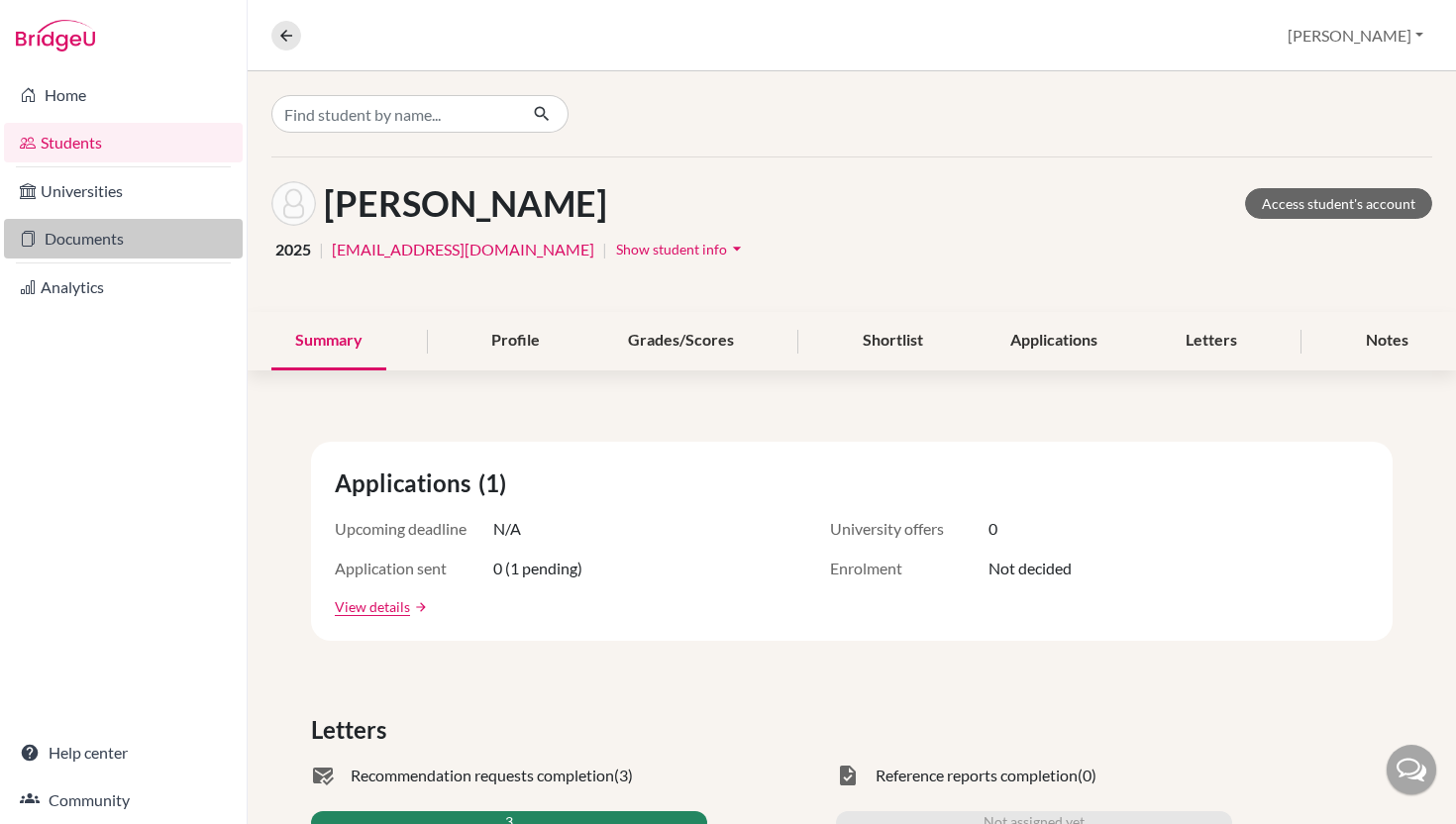 click on "Documents" at bounding box center [123, 239] 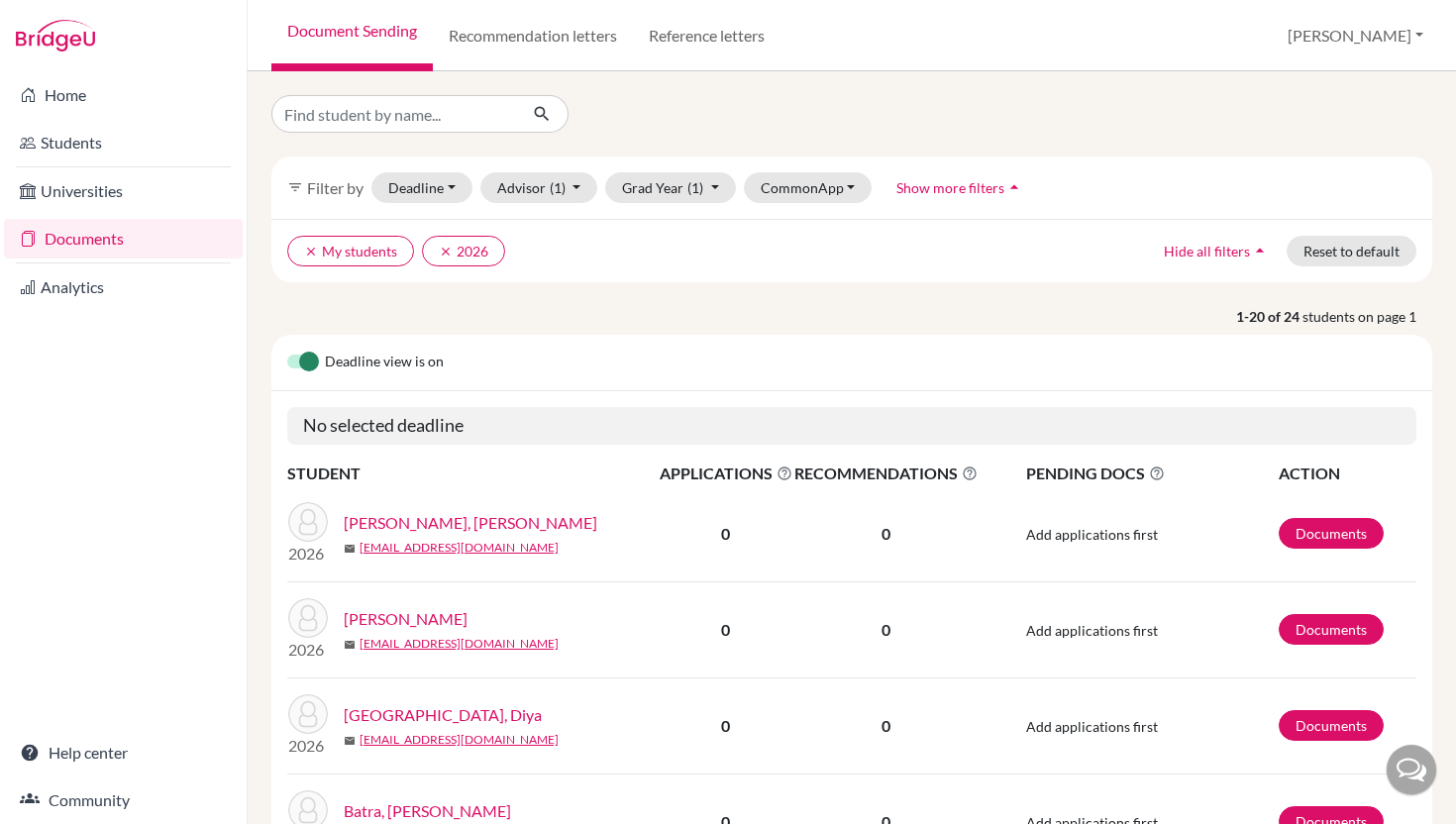 scroll, scrollTop: 0, scrollLeft: 0, axis: both 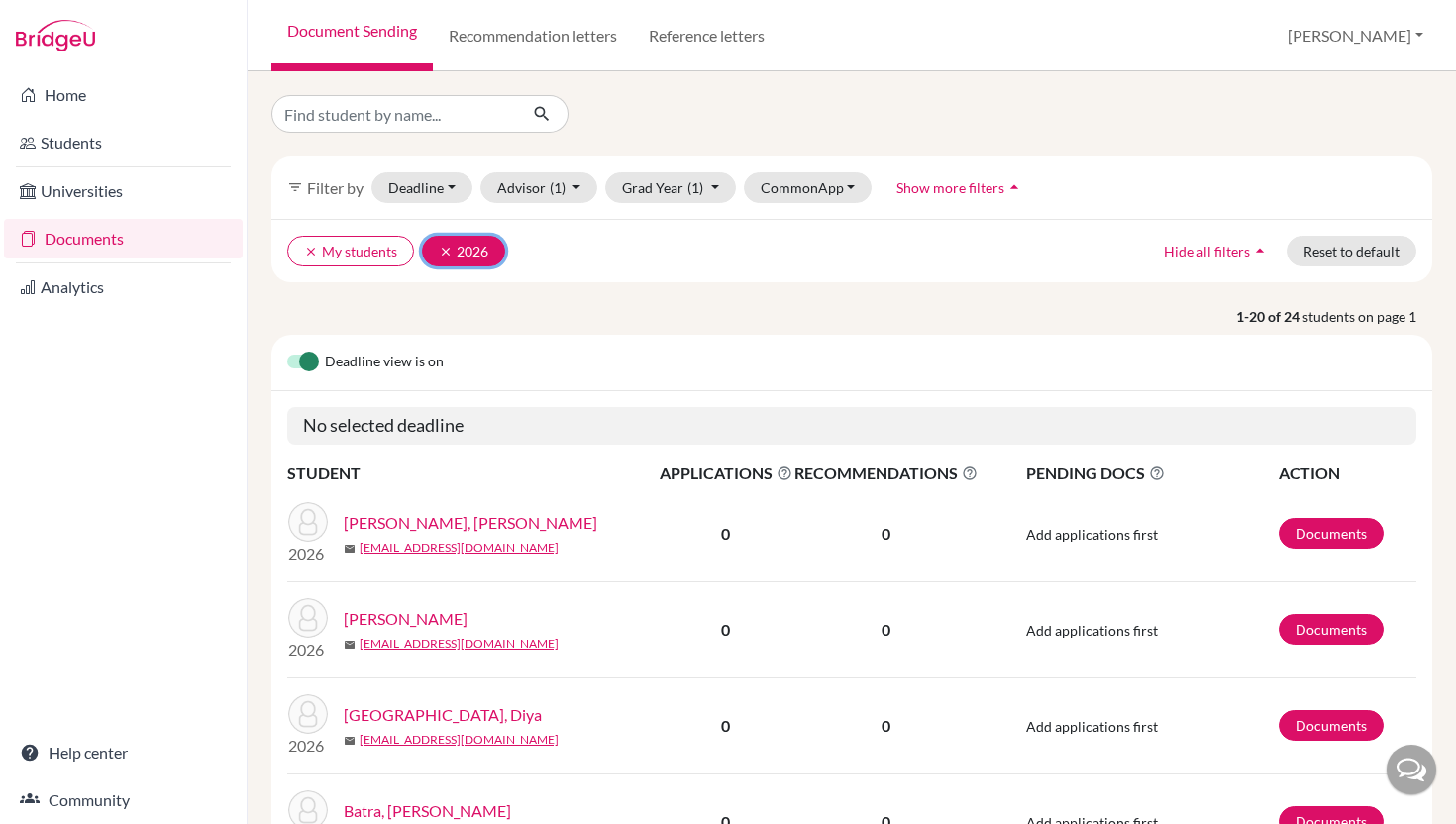 click on "clear" at bounding box center (446, 252) 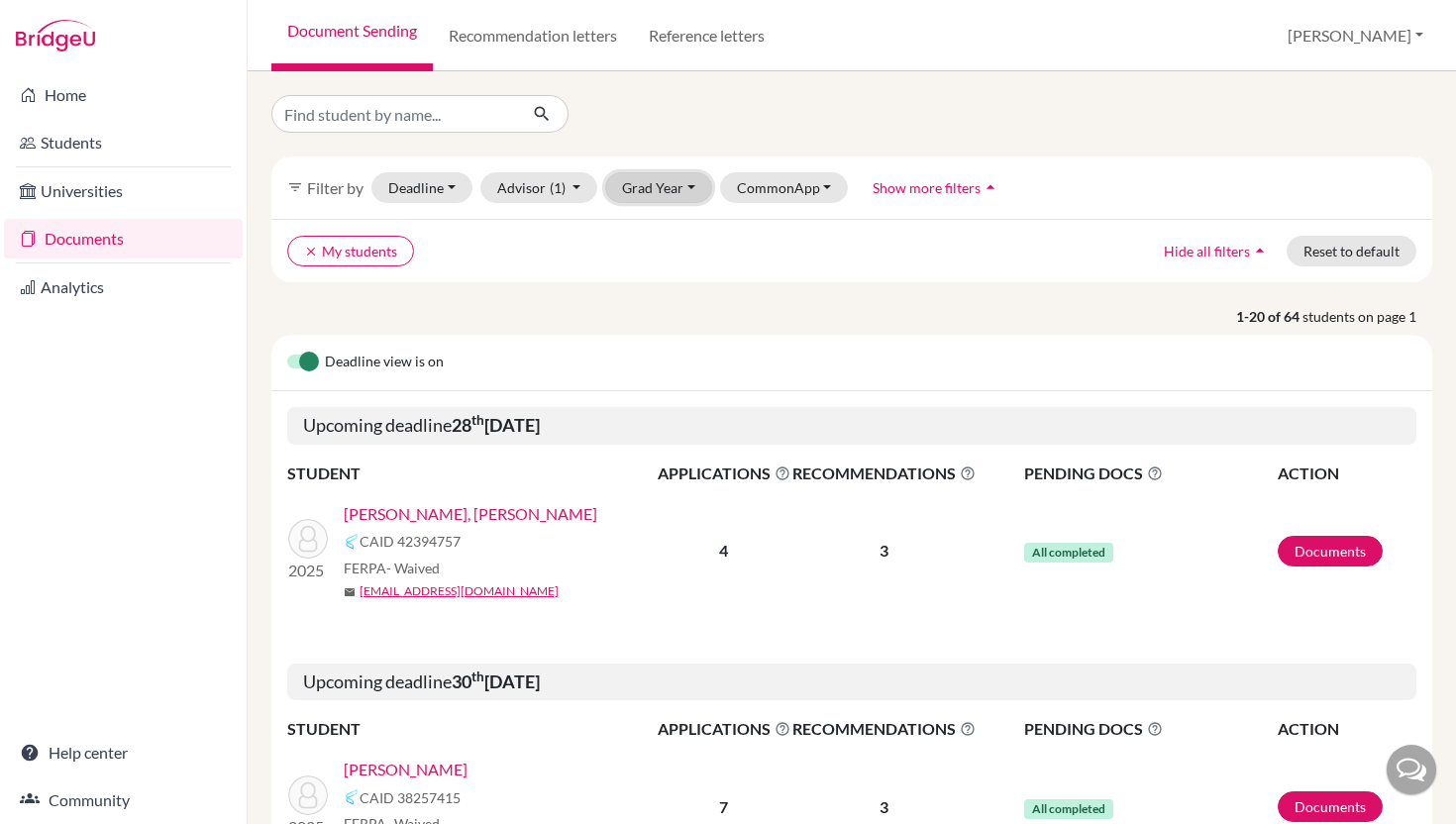 click on "Grad Year" at bounding box center [659, 187] 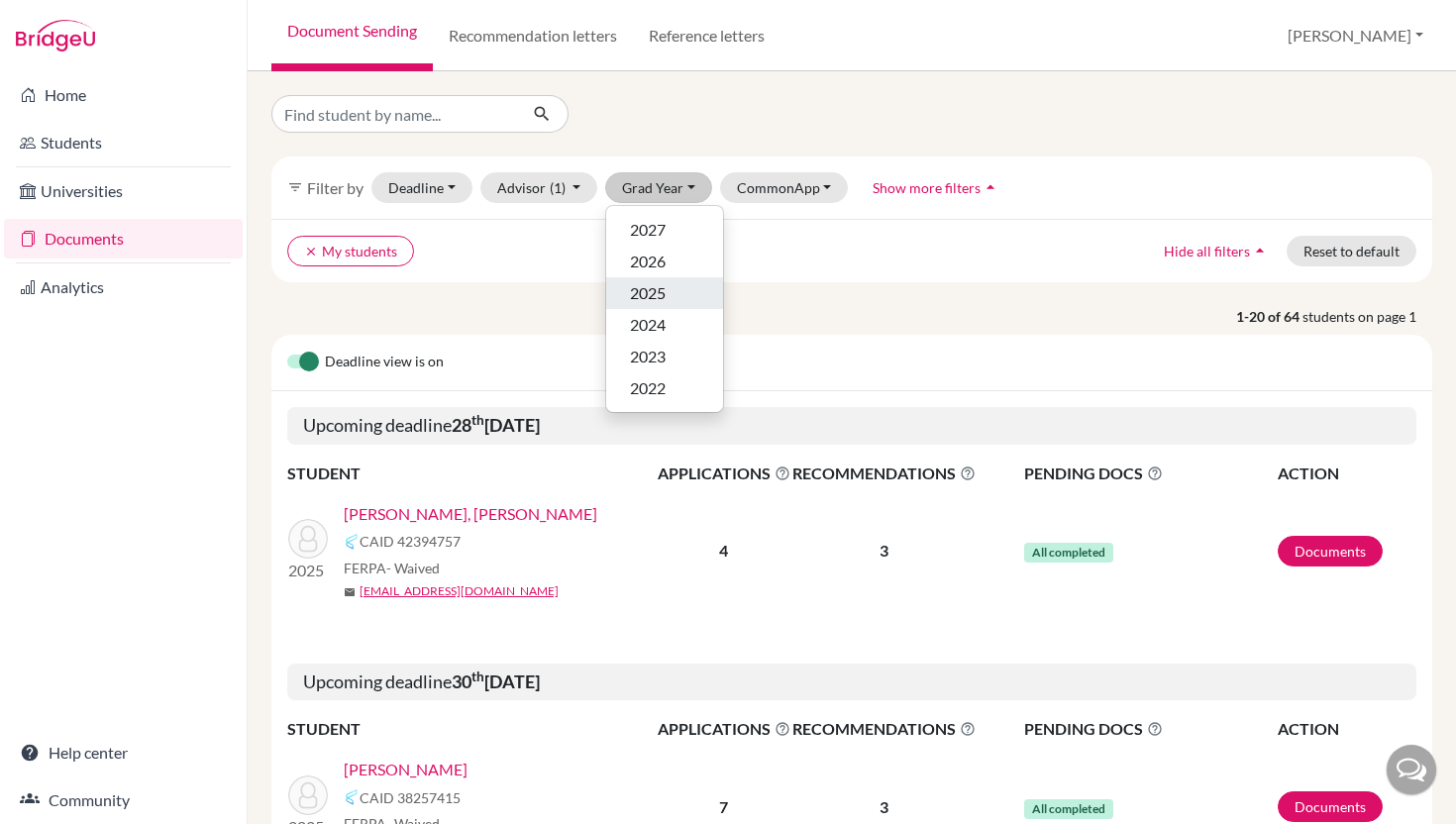 click on "2025" at bounding box center (648, 293) 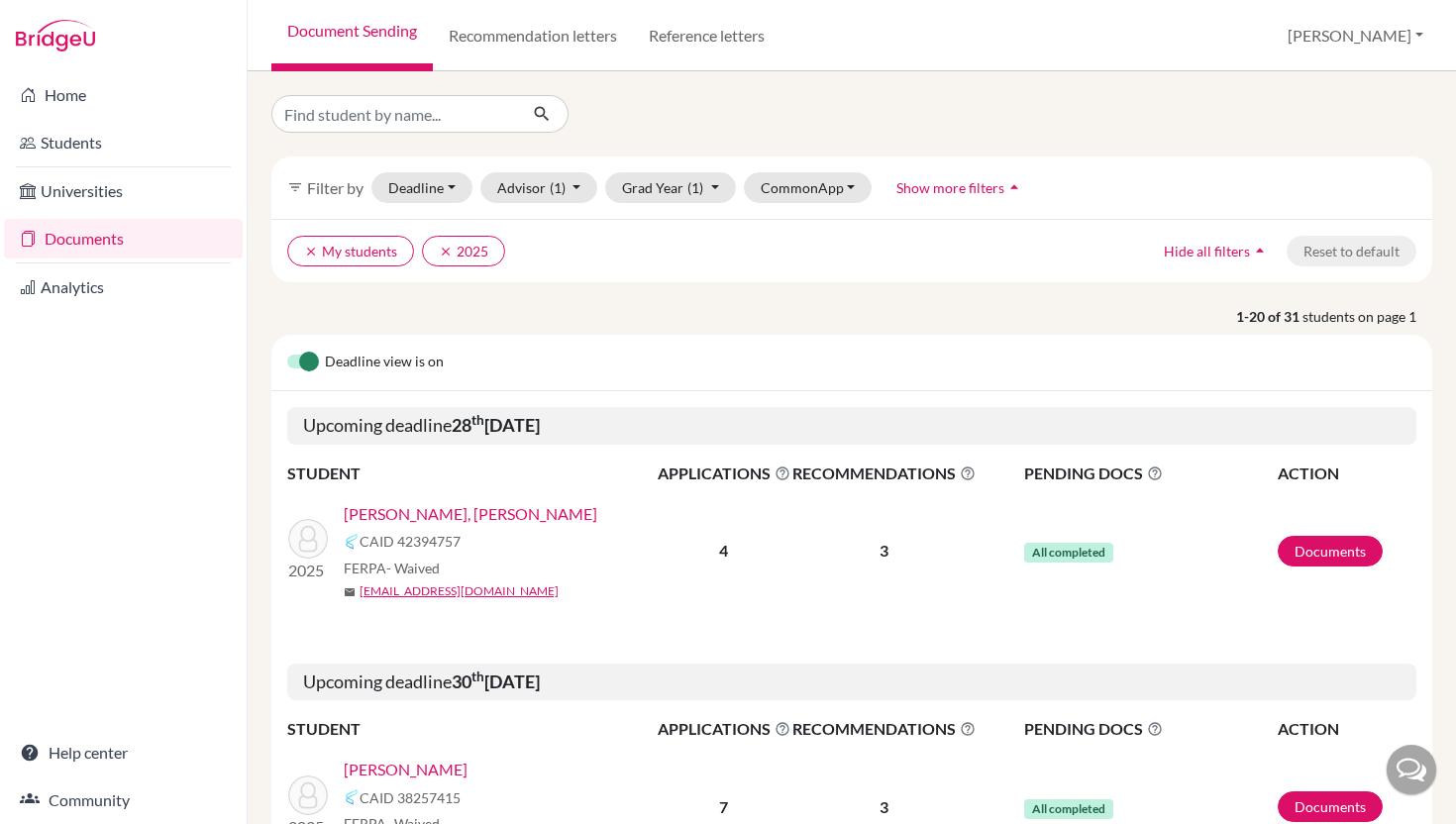 click on "[PERSON_NAME], [PERSON_NAME]" at bounding box center (470, 514) 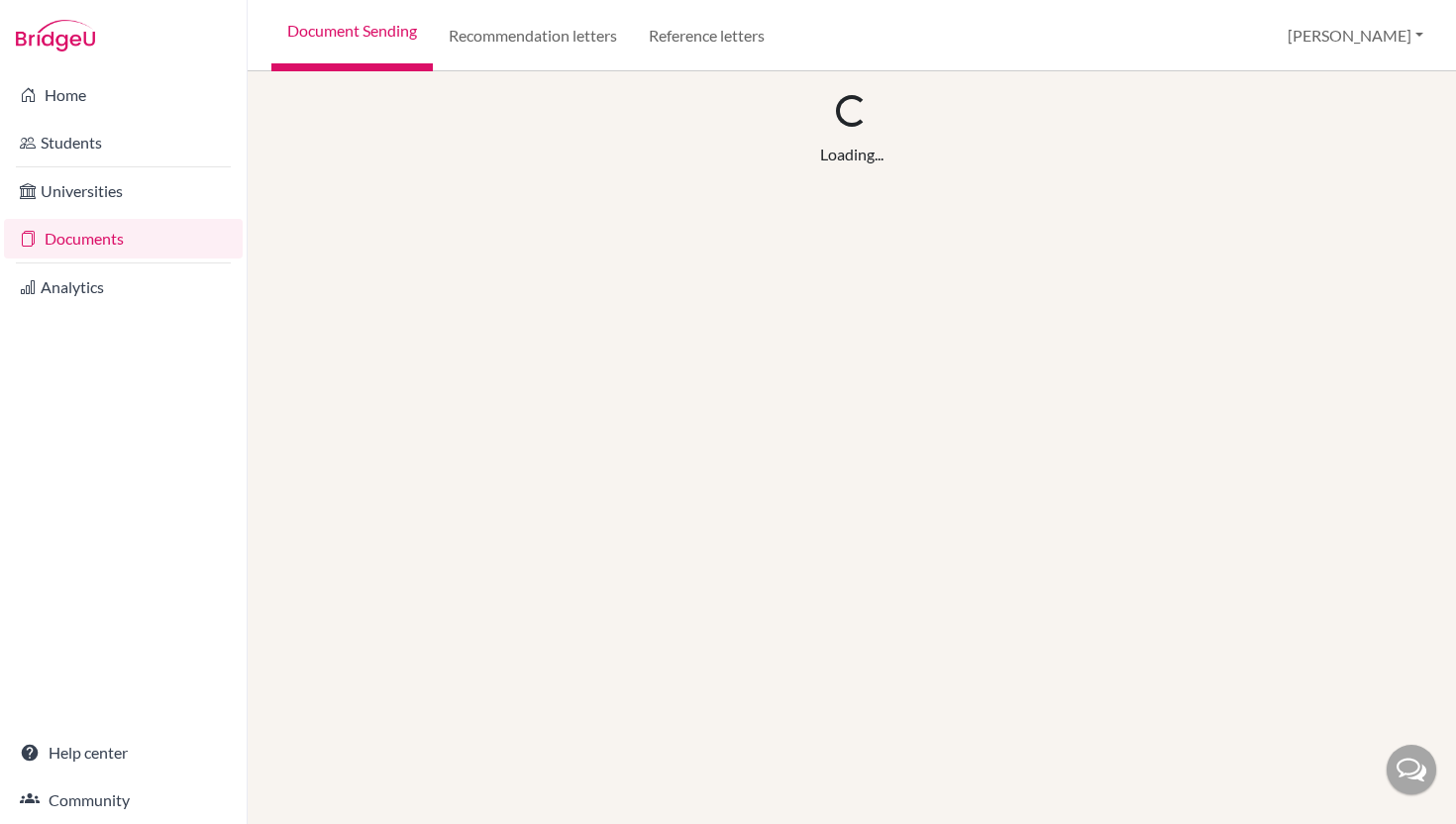 scroll, scrollTop: 0, scrollLeft: 0, axis: both 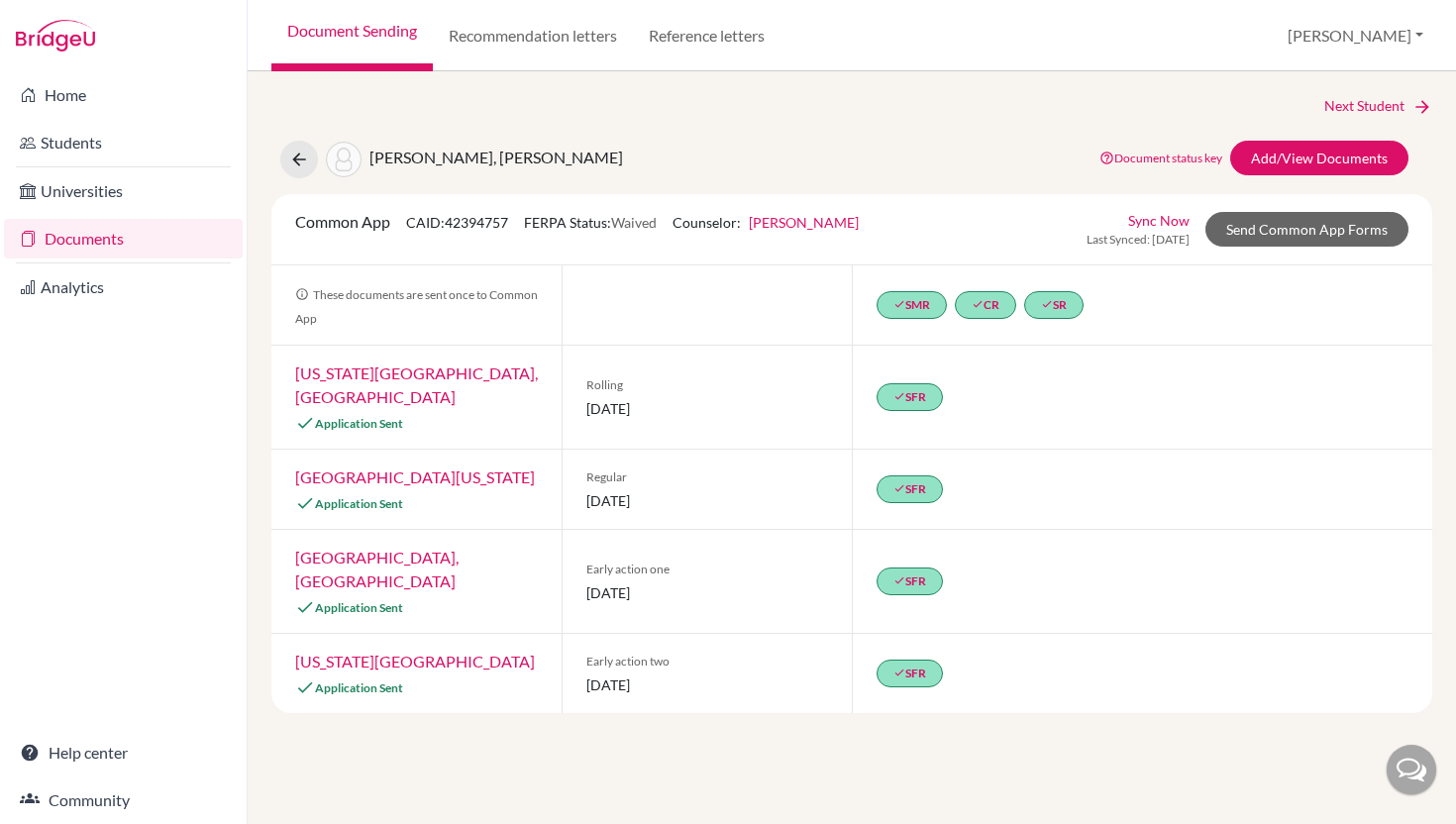 click on "Documents" at bounding box center (123, 239) 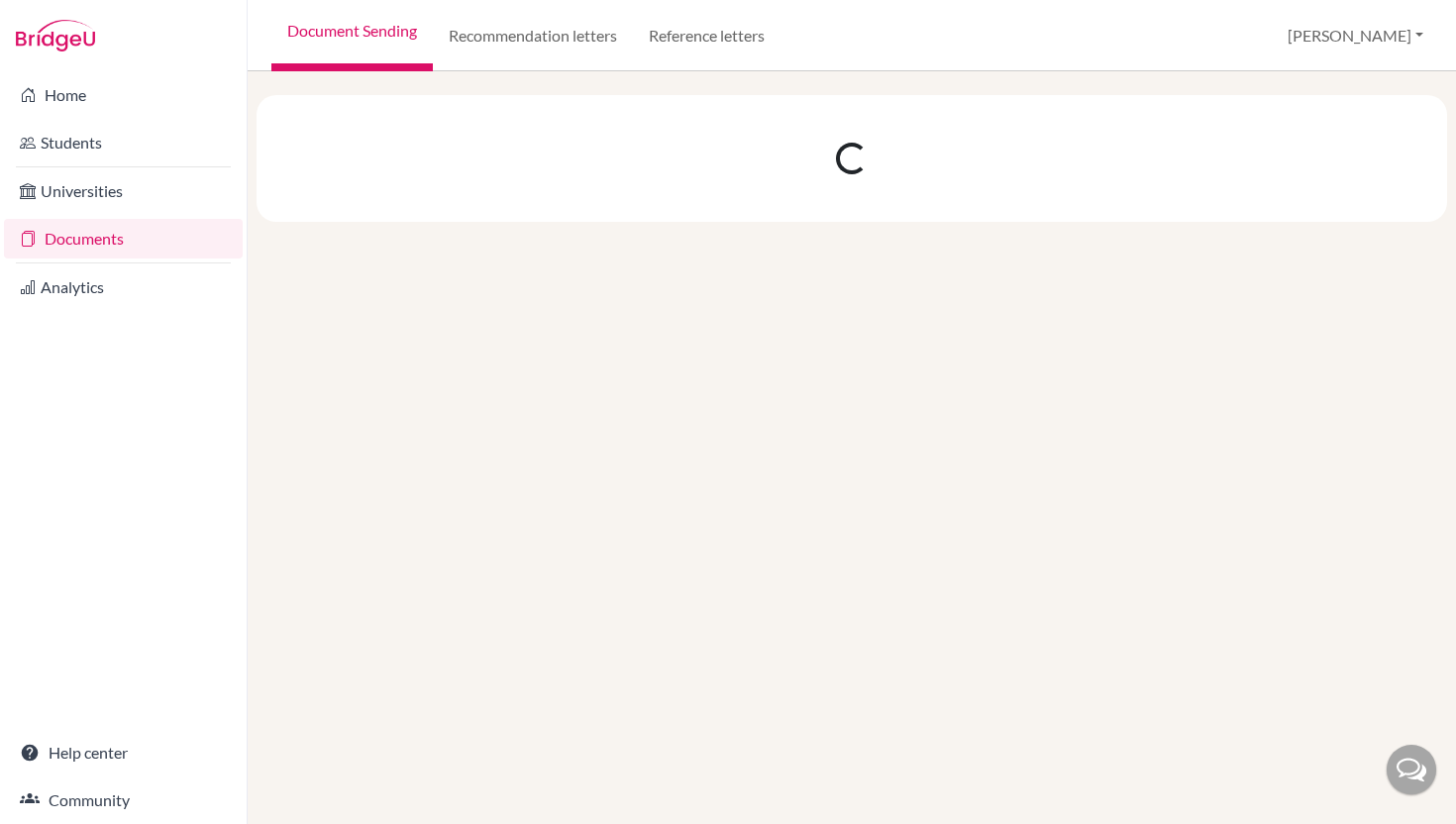 scroll, scrollTop: 0, scrollLeft: 0, axis: both 